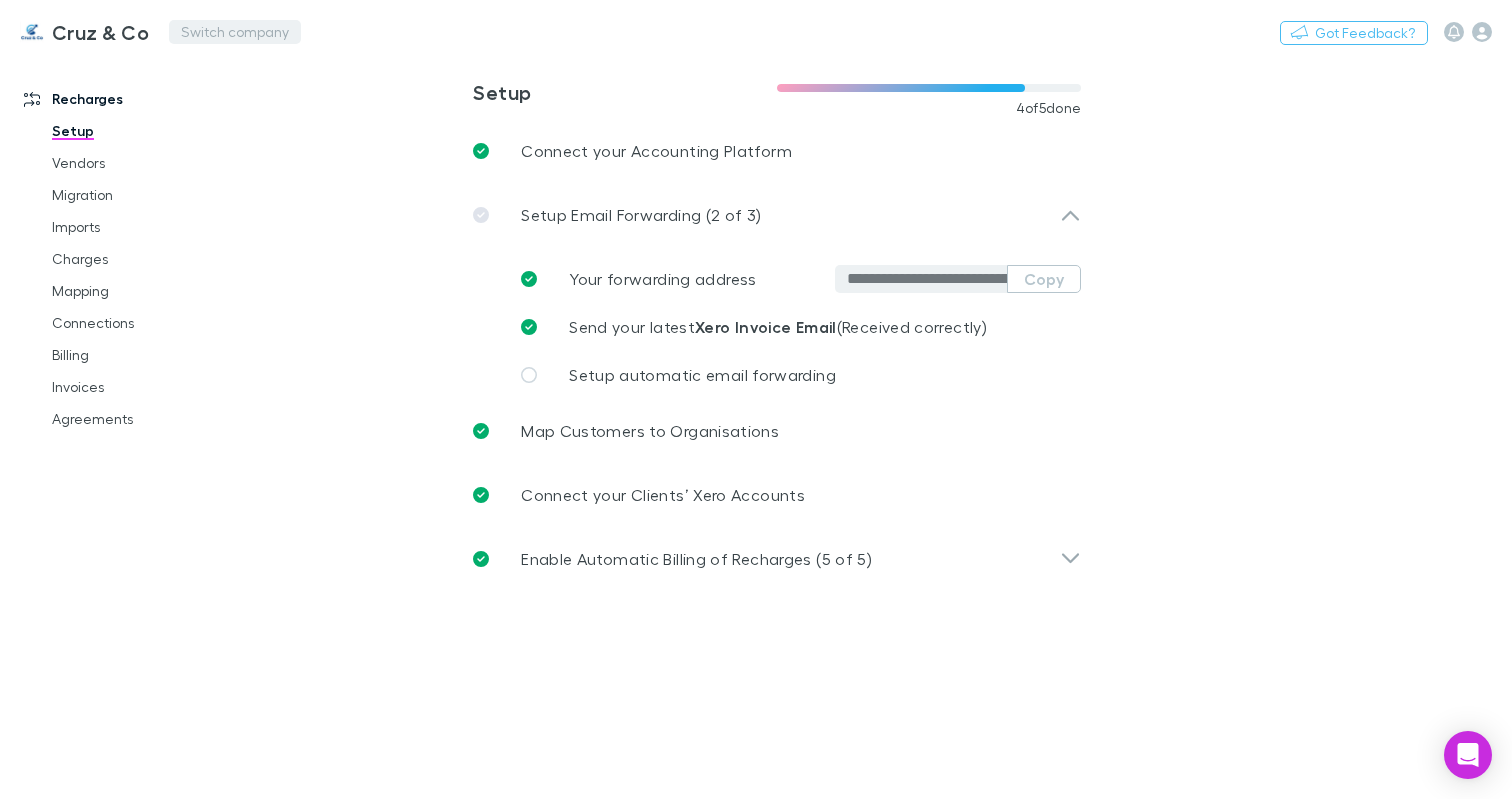 scroll, scrollTop: 0, scrollLeft: 0, axis: both 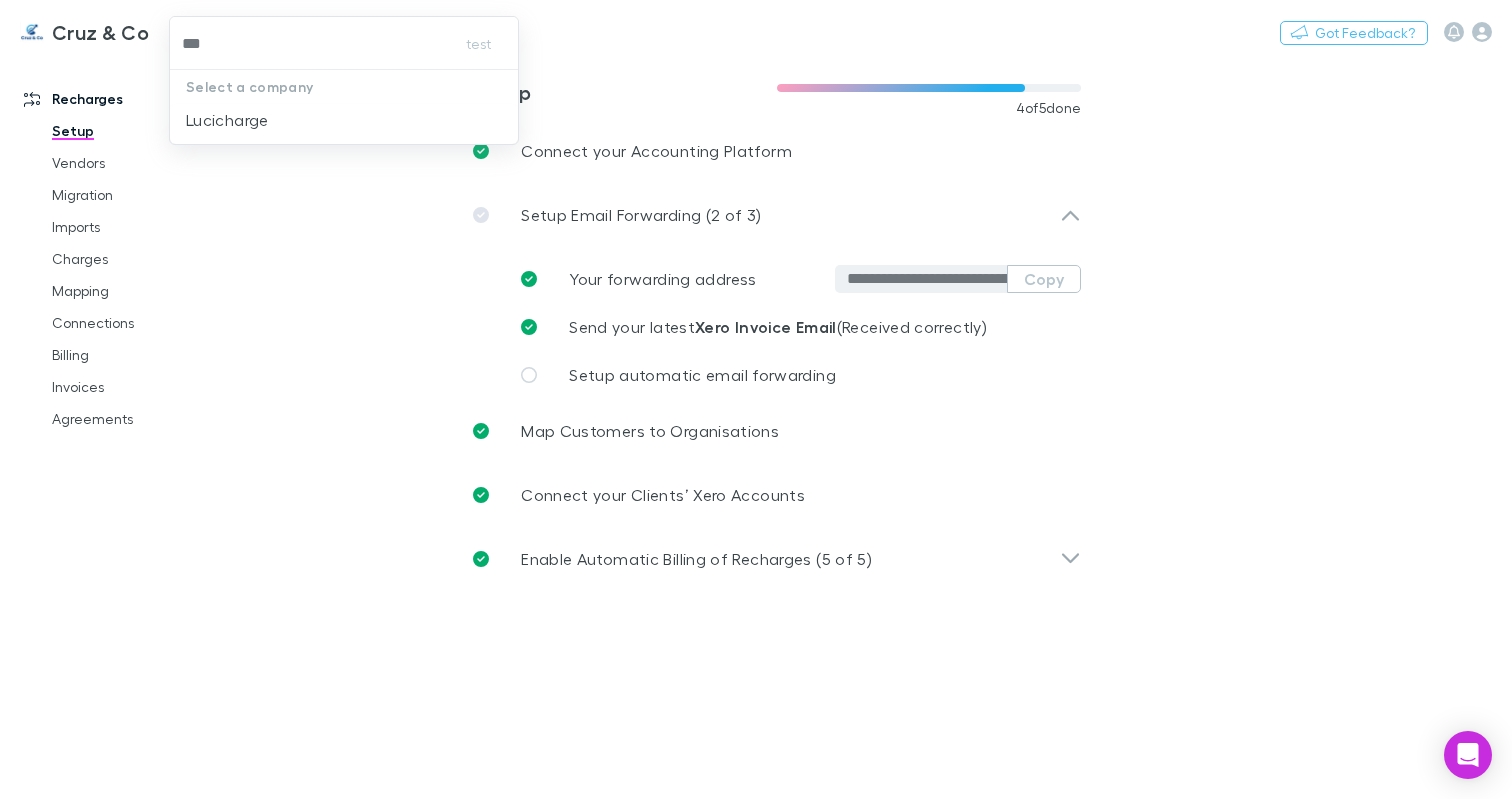 type on "****" 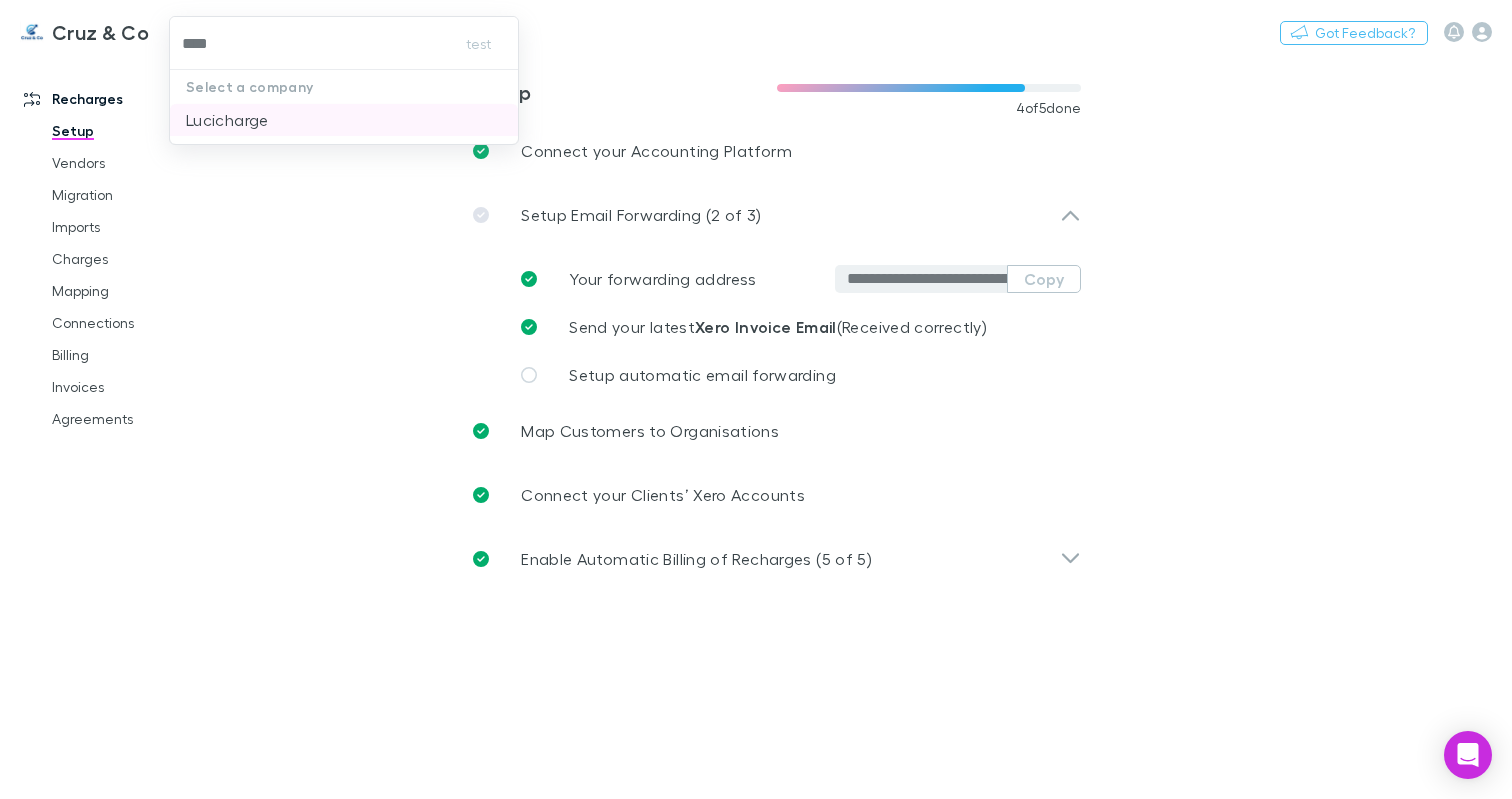 type 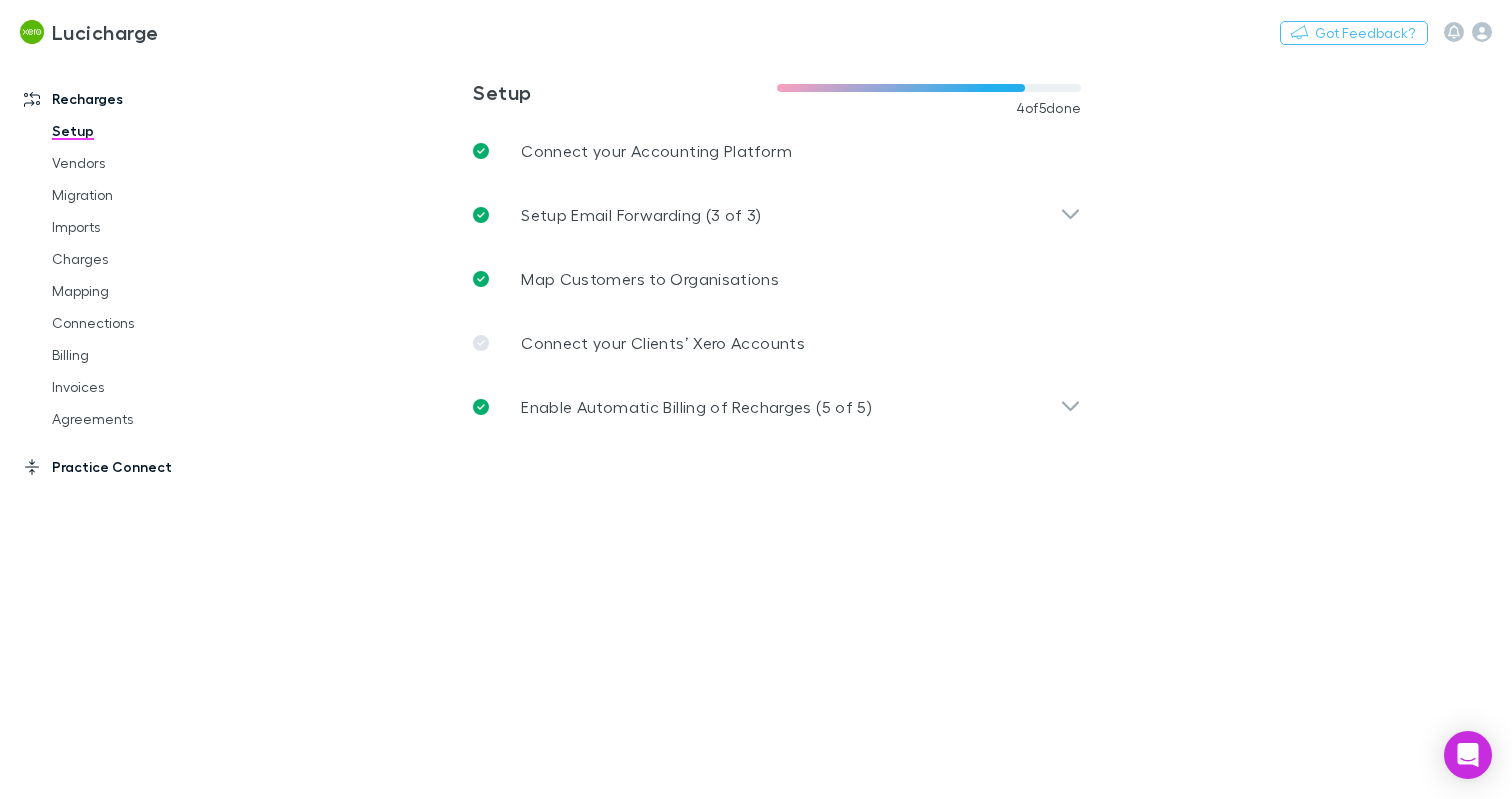 click on "Practice Connect" at bounding box center (132, 467) 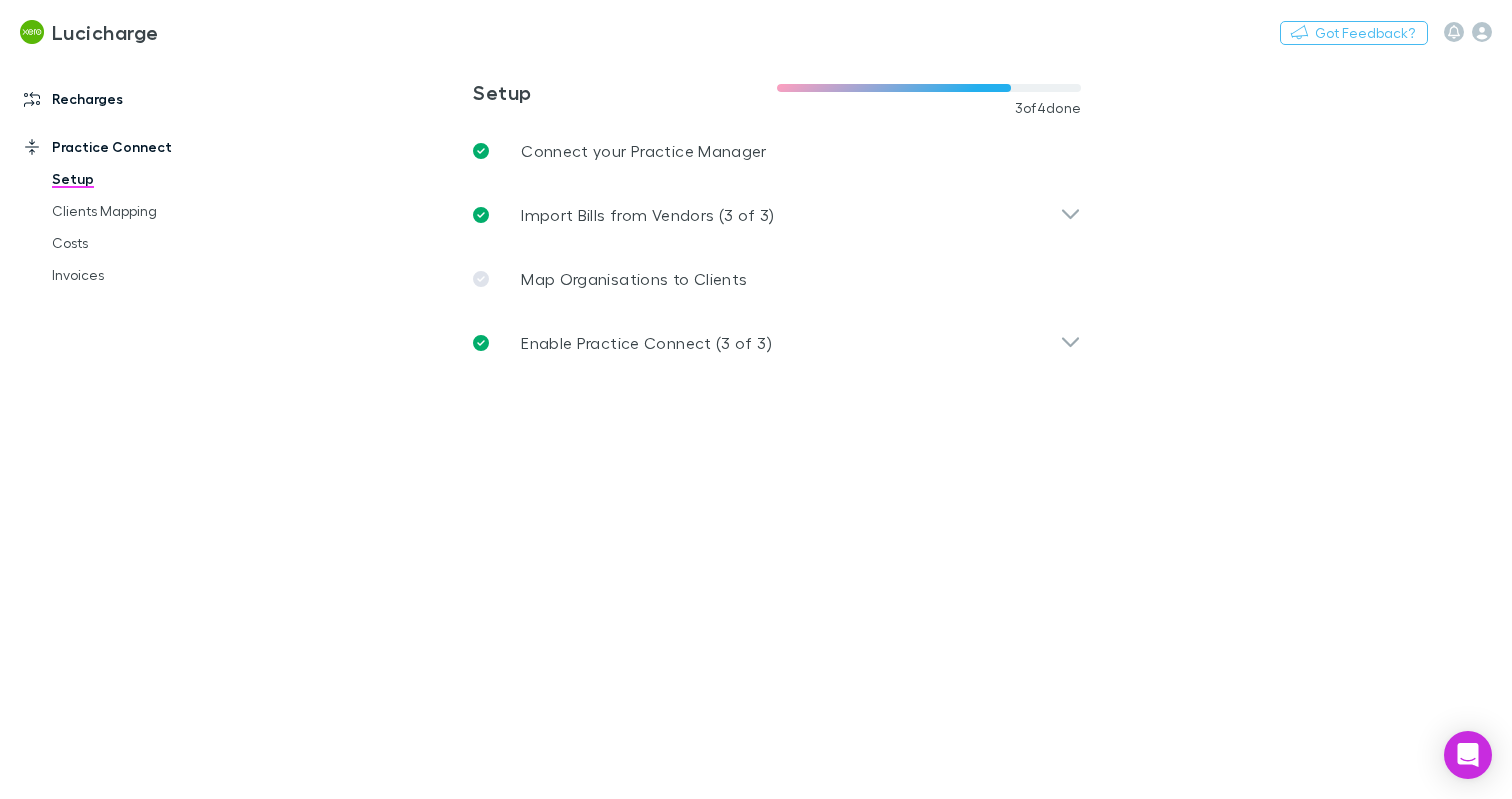 click on "Recharges" at bounding box center [132, 99] 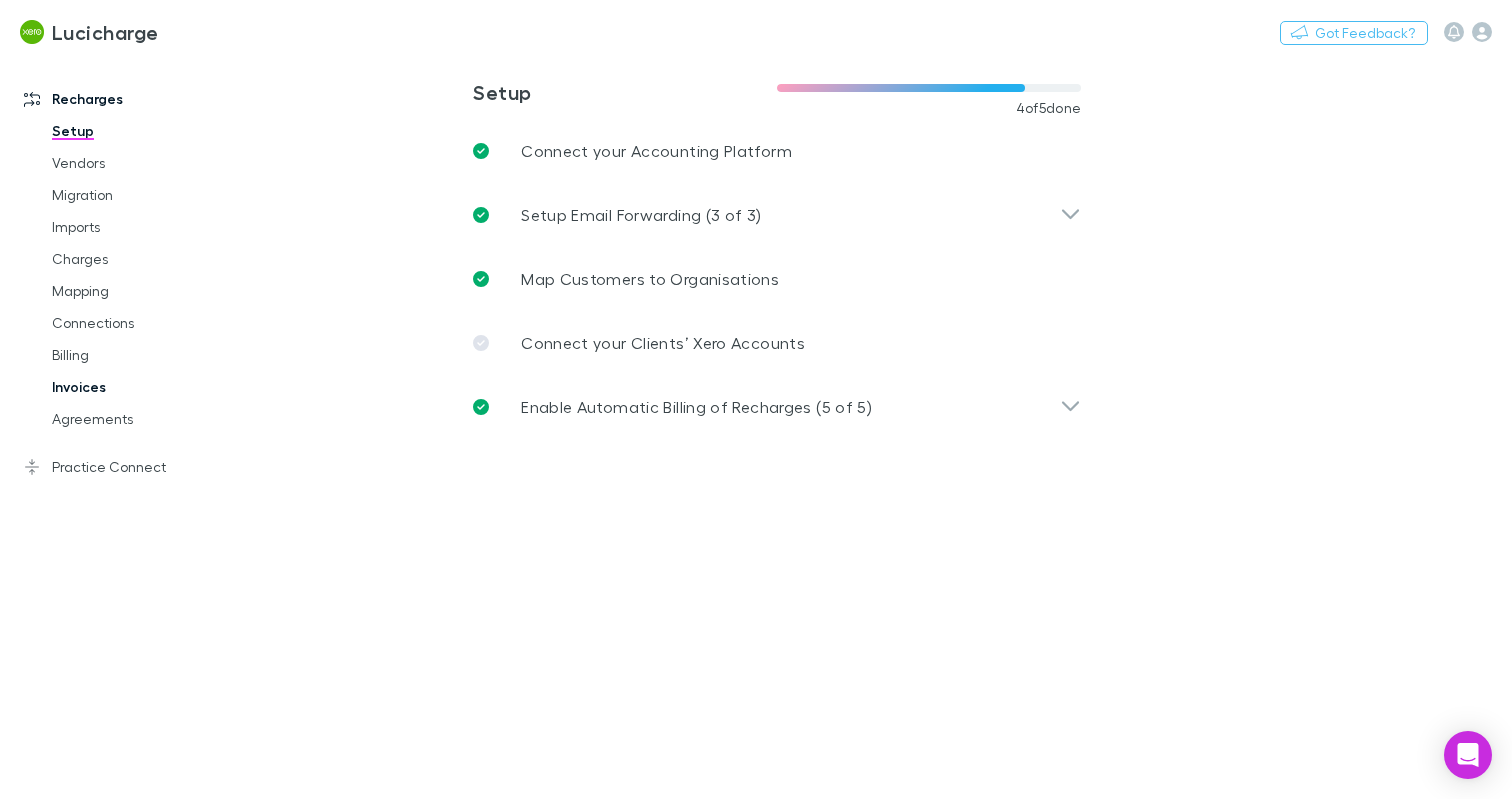 click on "Invoices" at bounding box center (146, 387) 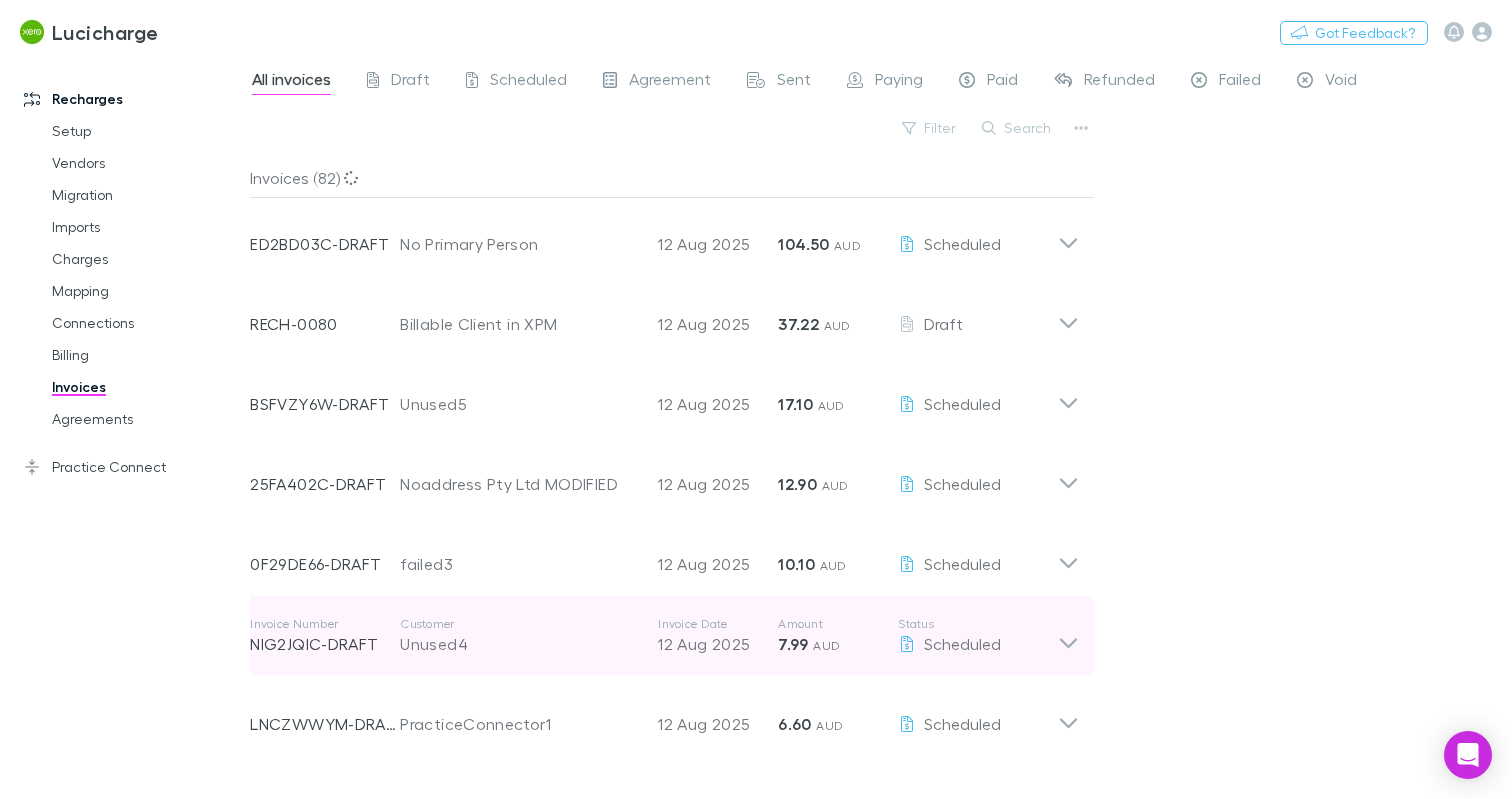 scroll, scrollTop: 4, scrollLeft: 0, axis: vertical 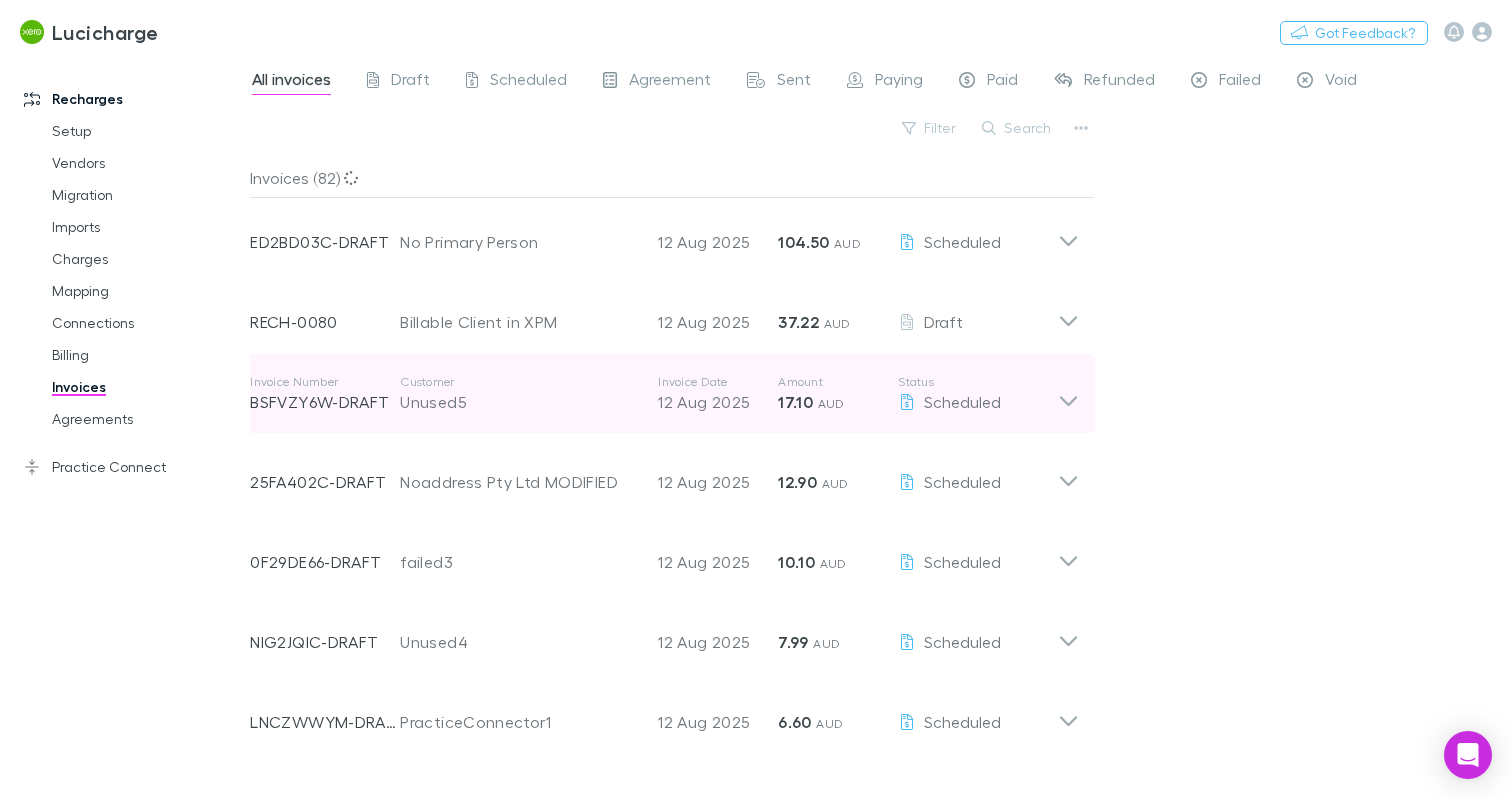 click on "Invoice Number BSFVZY6W-DRAFT Customer Unused5 Invoice Date 12 Aug 2025 Amount 17.10   AUD Status Scheduled" at bounding box center [654, 394] 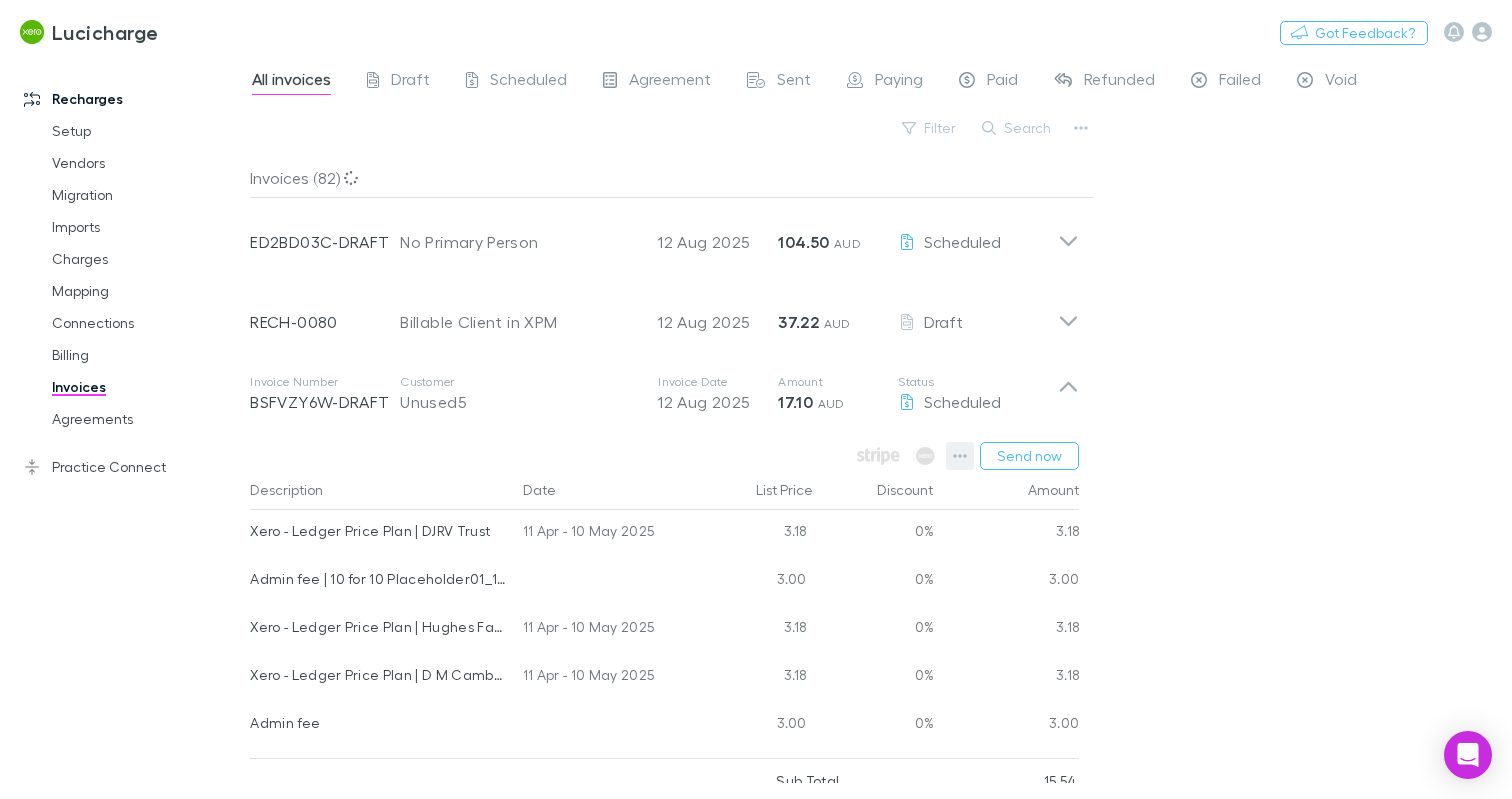 click 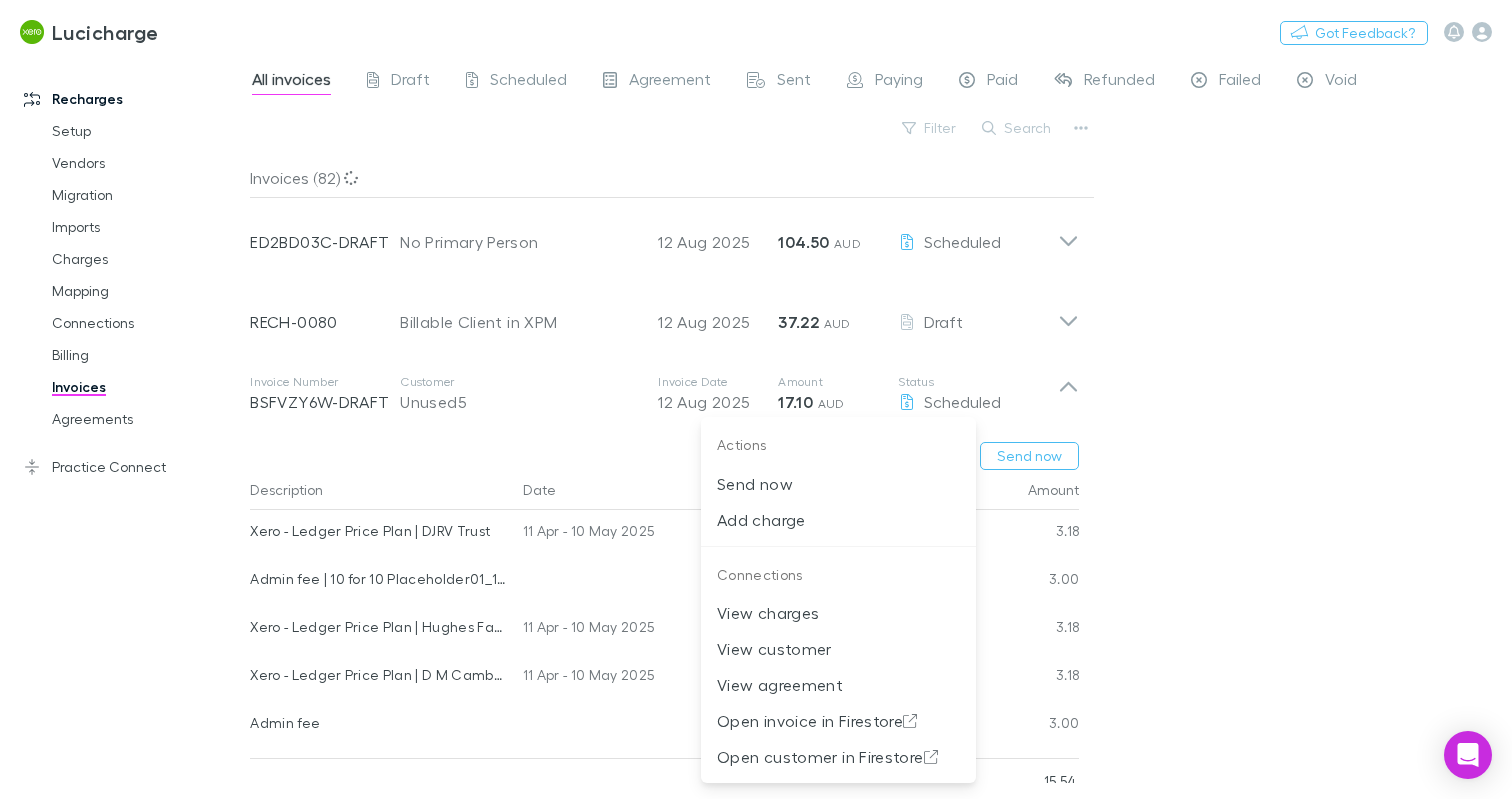 type 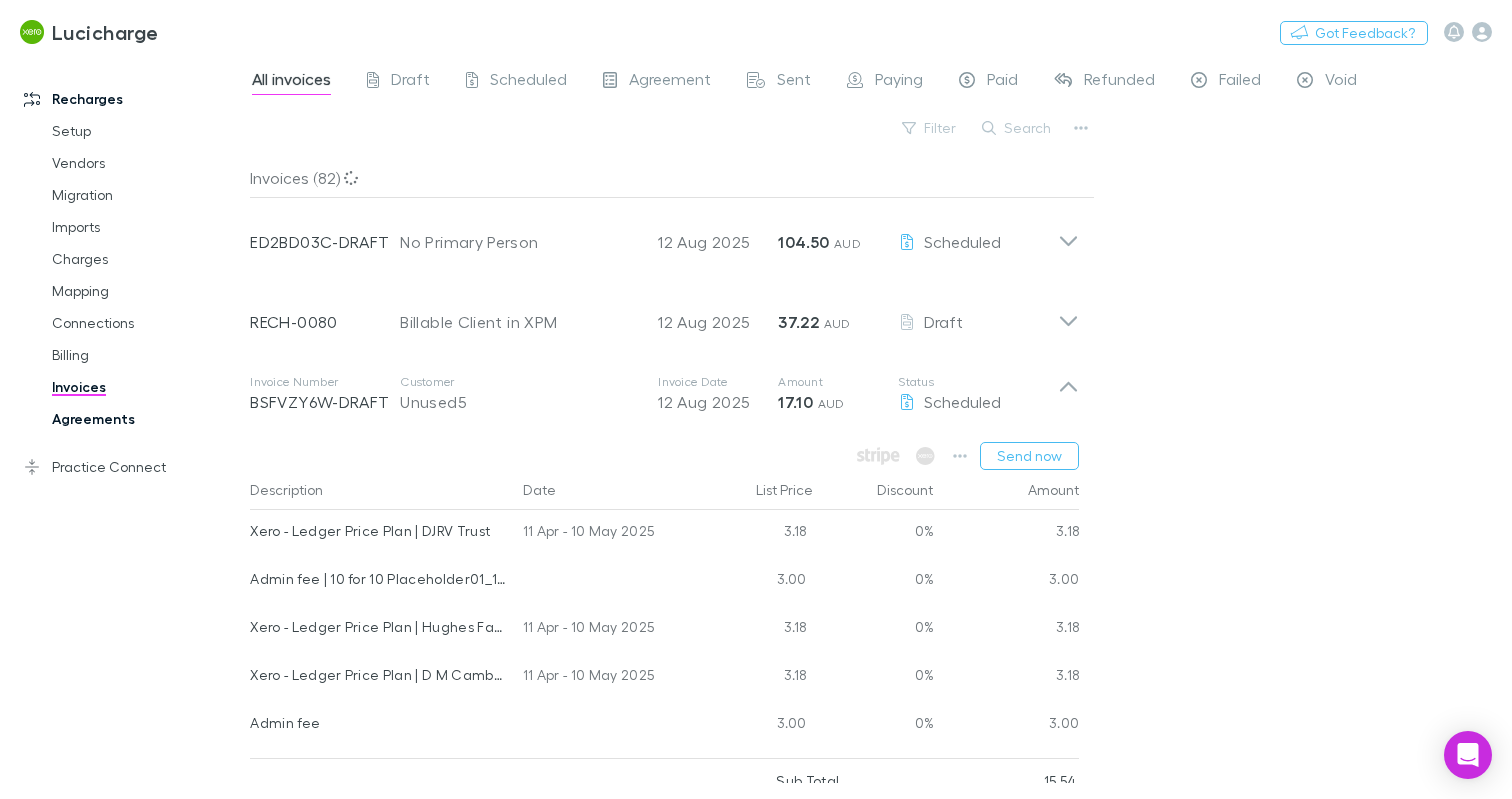 click on "Agreements" at bounding box center (146, 419) 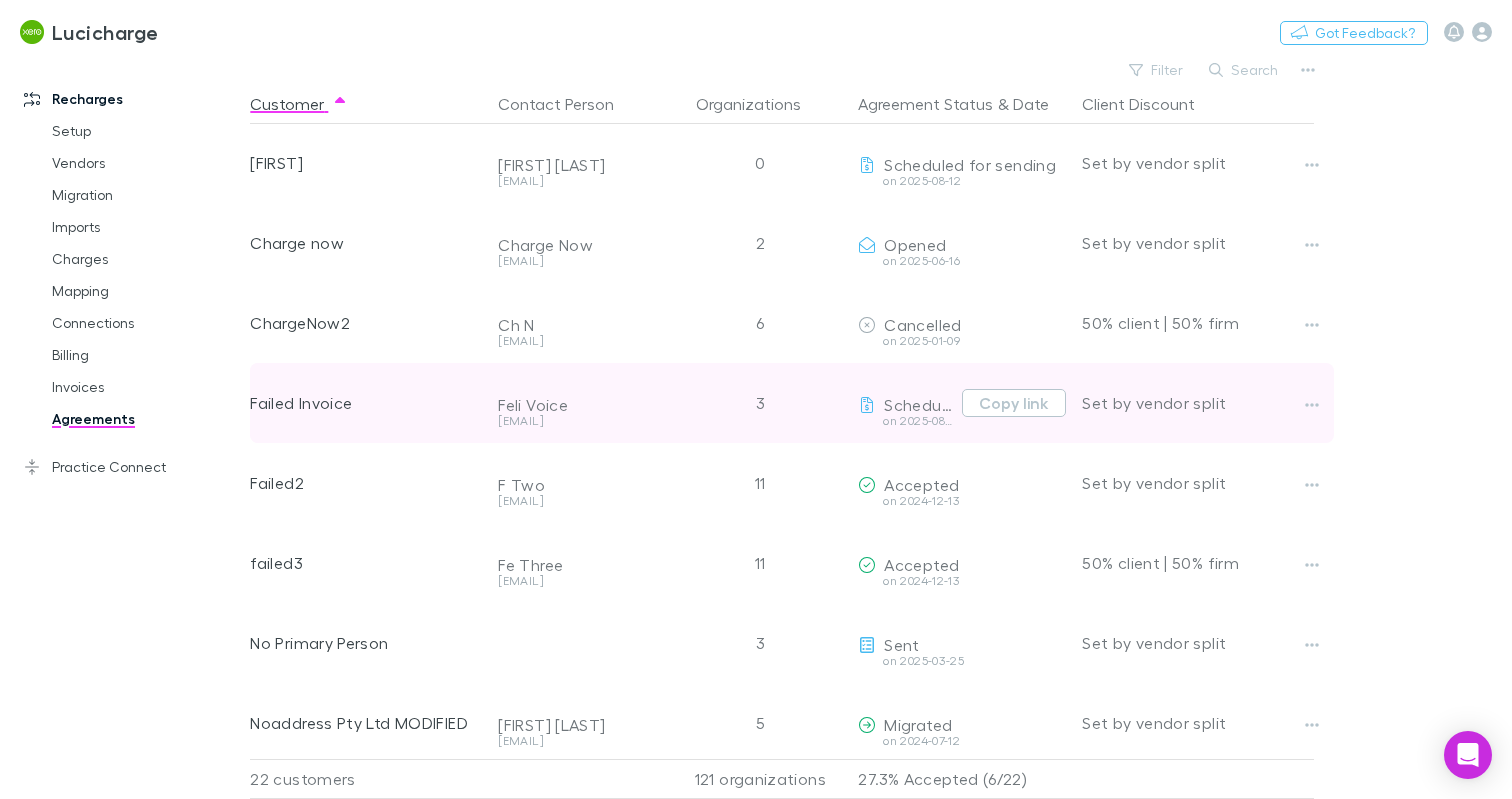 scroll, scrollTop: 0, scrollLeft: 0, axis: both 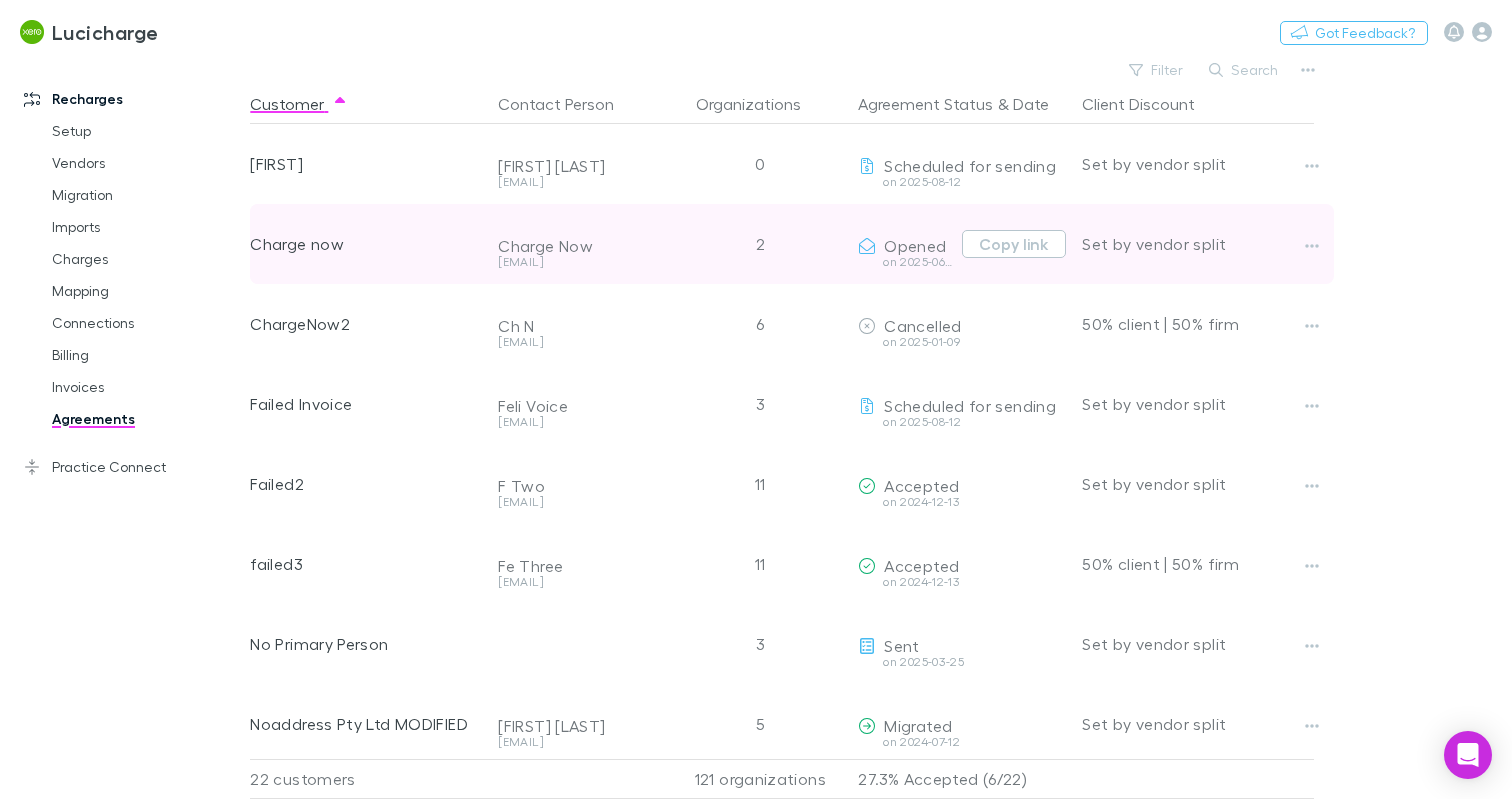 click on "Set by vendor split" at bounding box center (1198, 244) 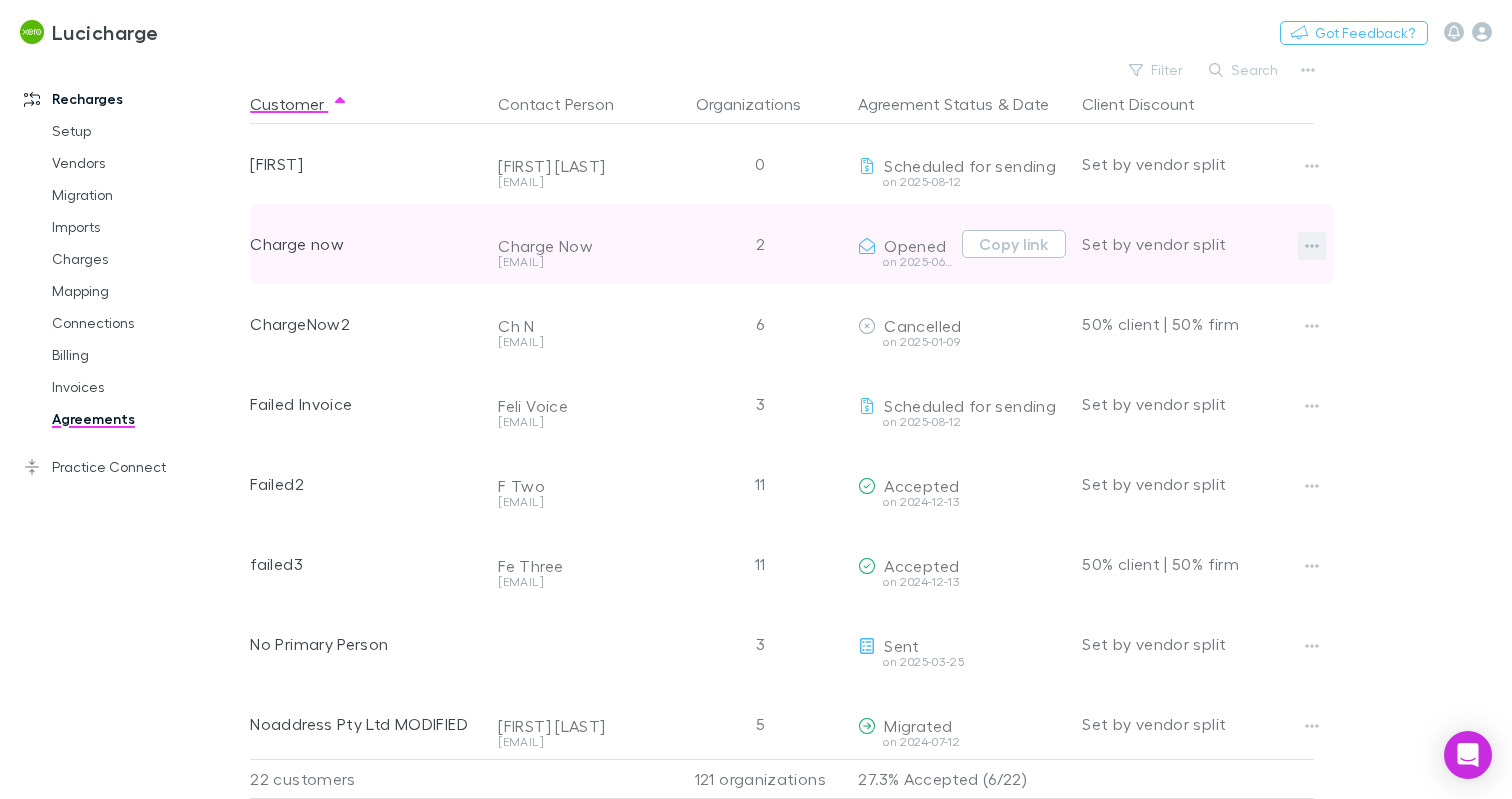 click 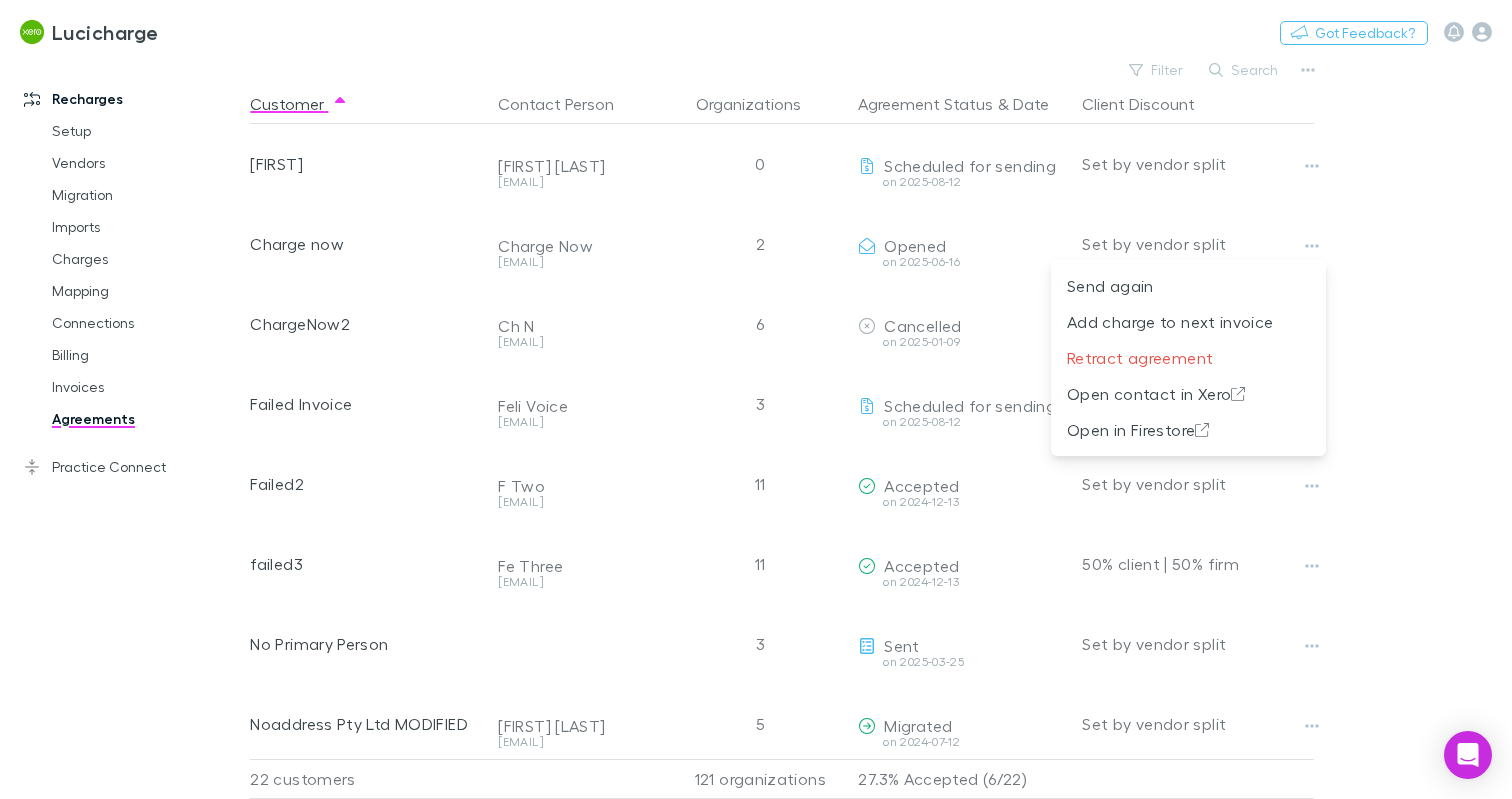 click at bounding box center (756, 399) 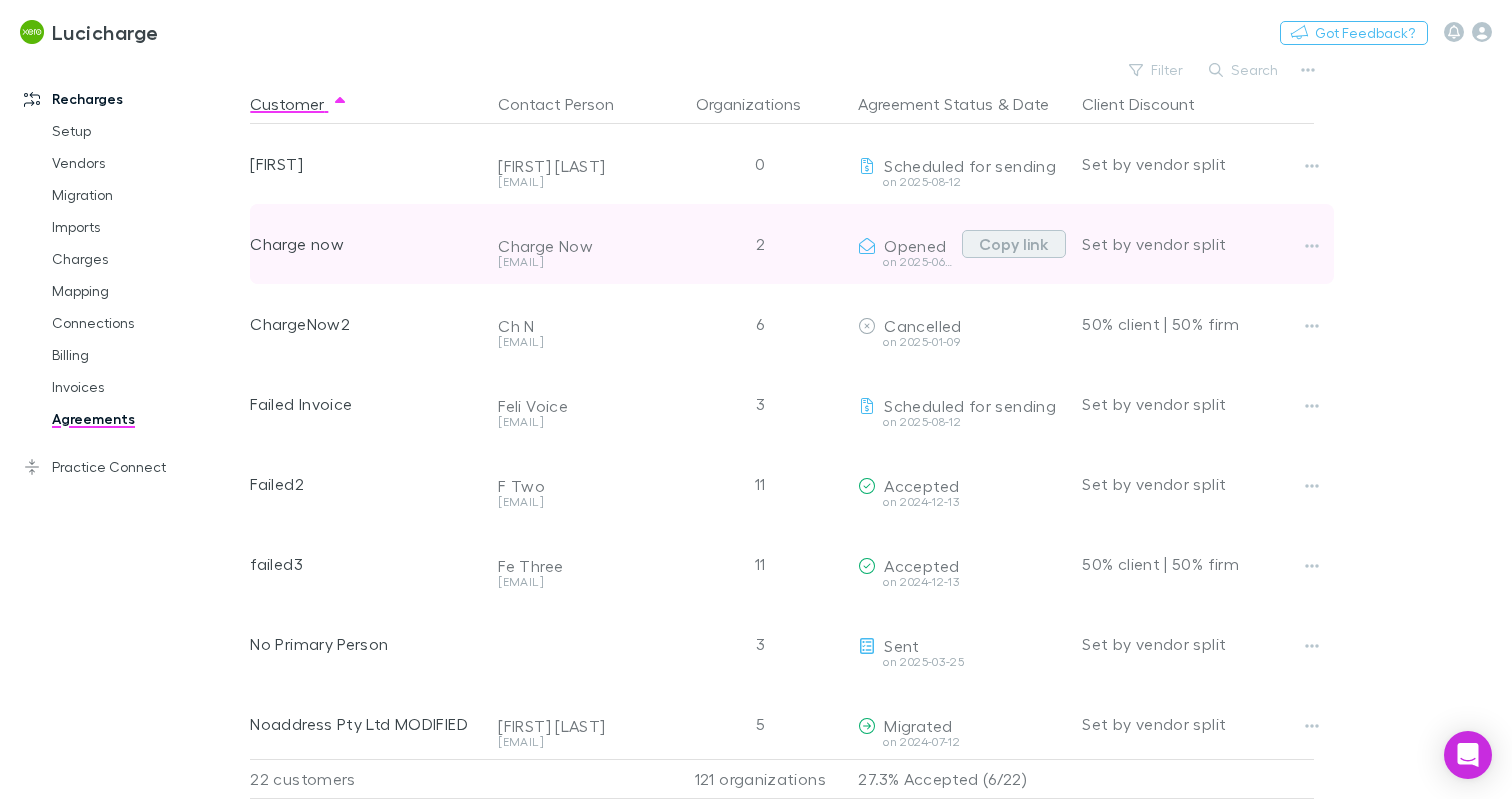 click on "Copy link" at bounding box center (1014, 244) 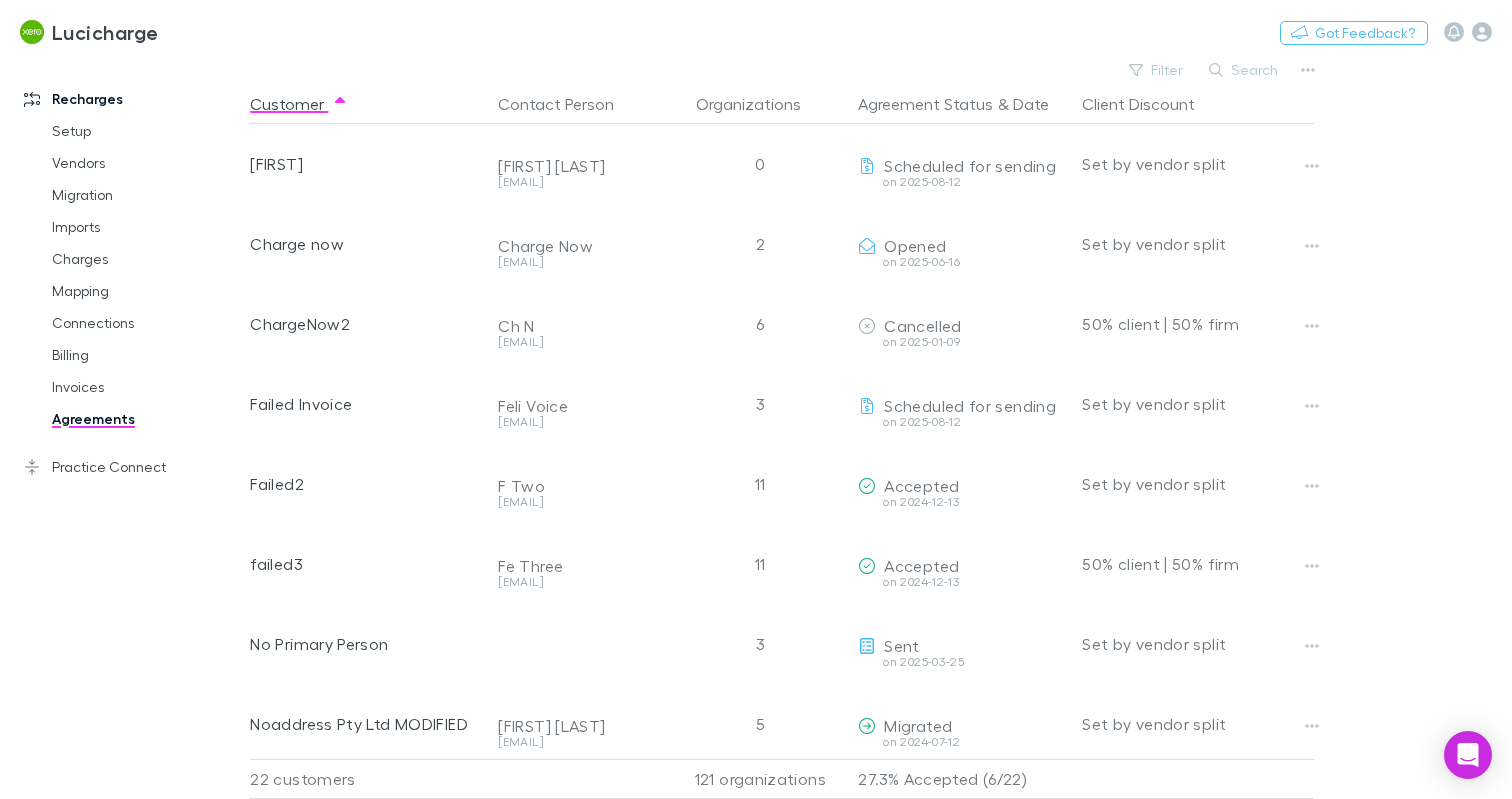 click on "Filter Search" at bounding box center (786, 70) 